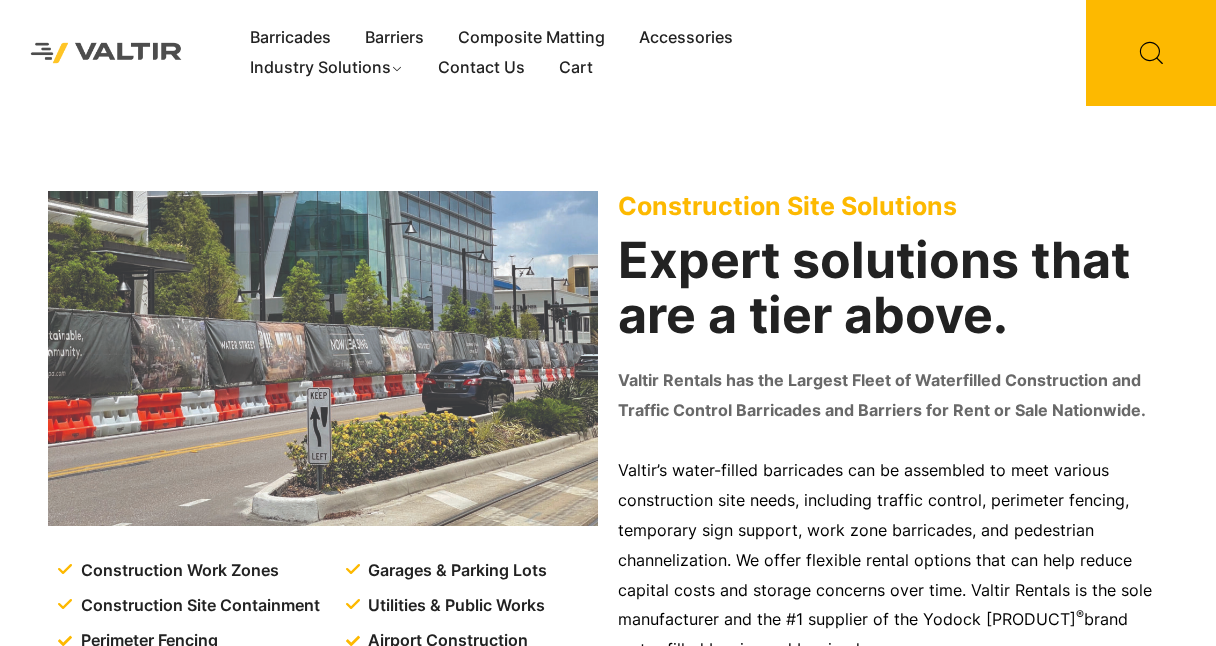 scroll, scrollTop: 0, scrollLeft: 0, axis: both 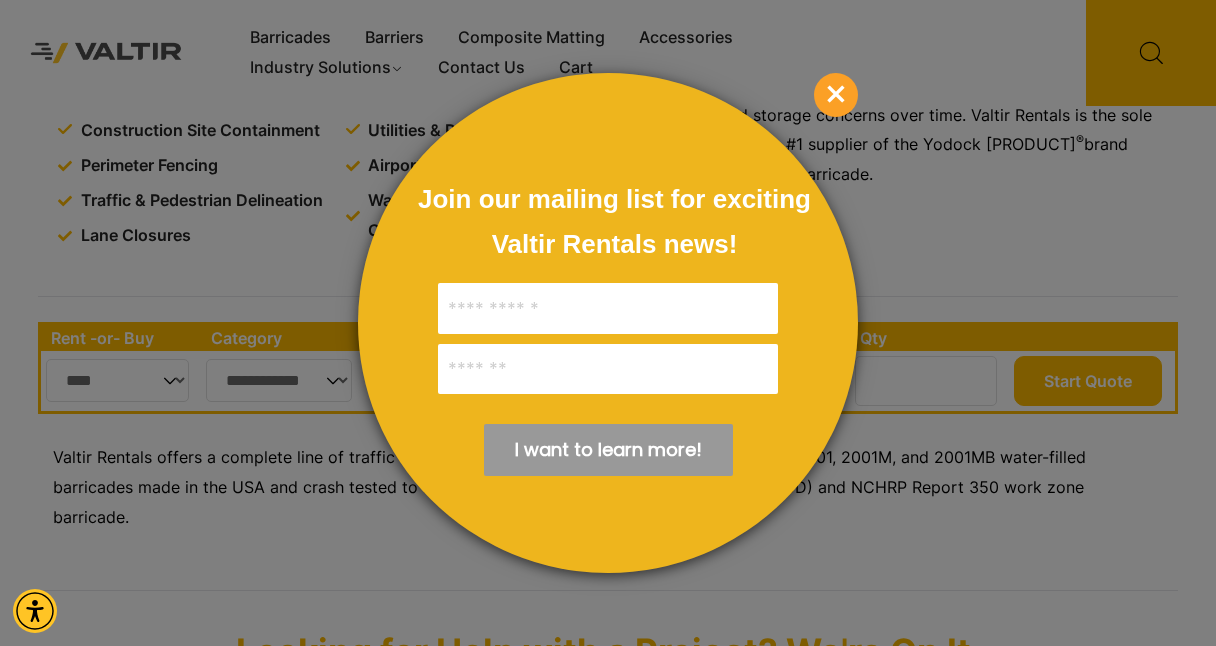 click on "×" at bounding box center [836, 95] 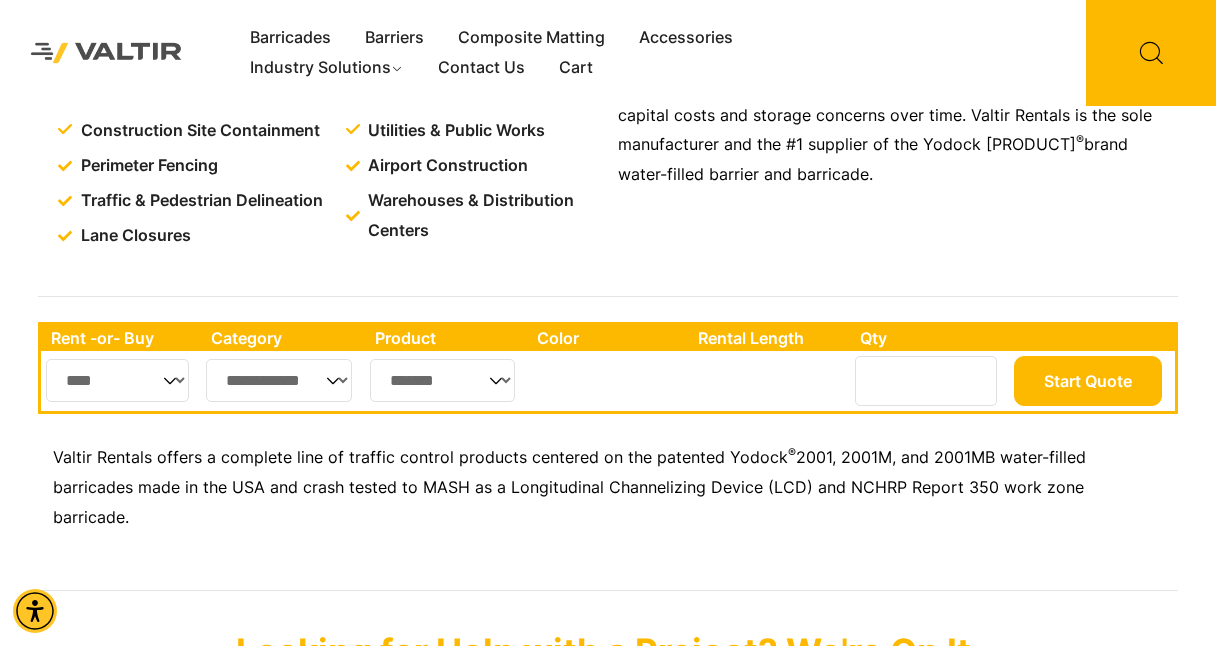 click on "**********" at bounding box center [279, 380] 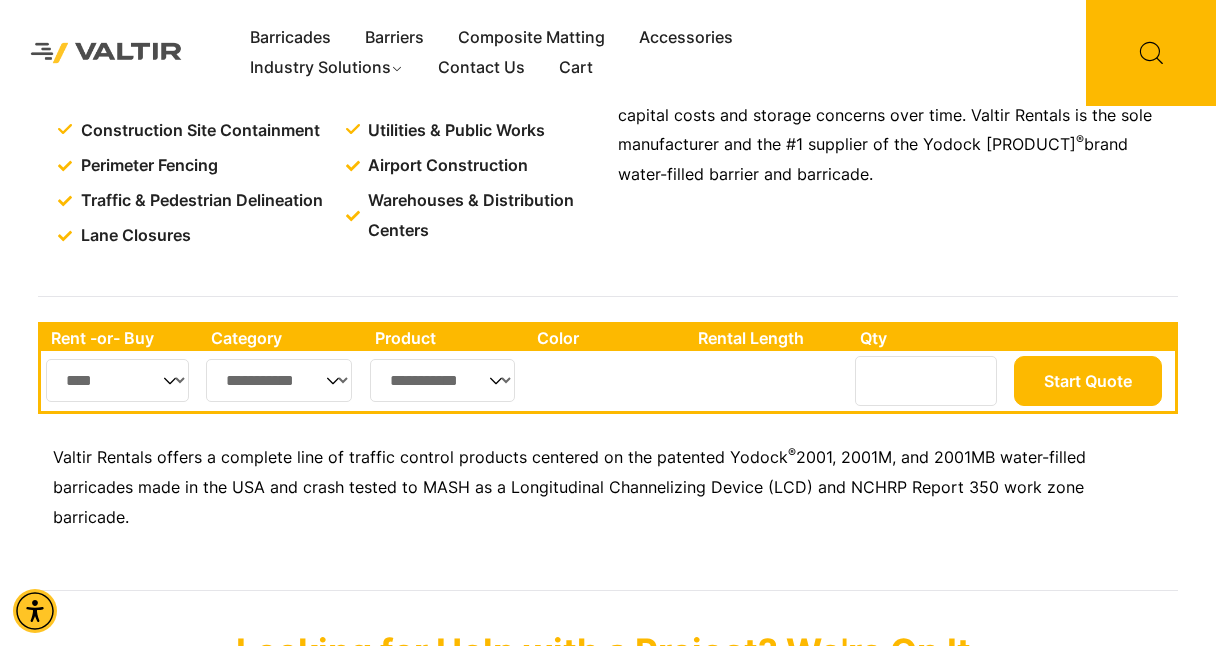 click on "**********" at bounding box center (442, 380) 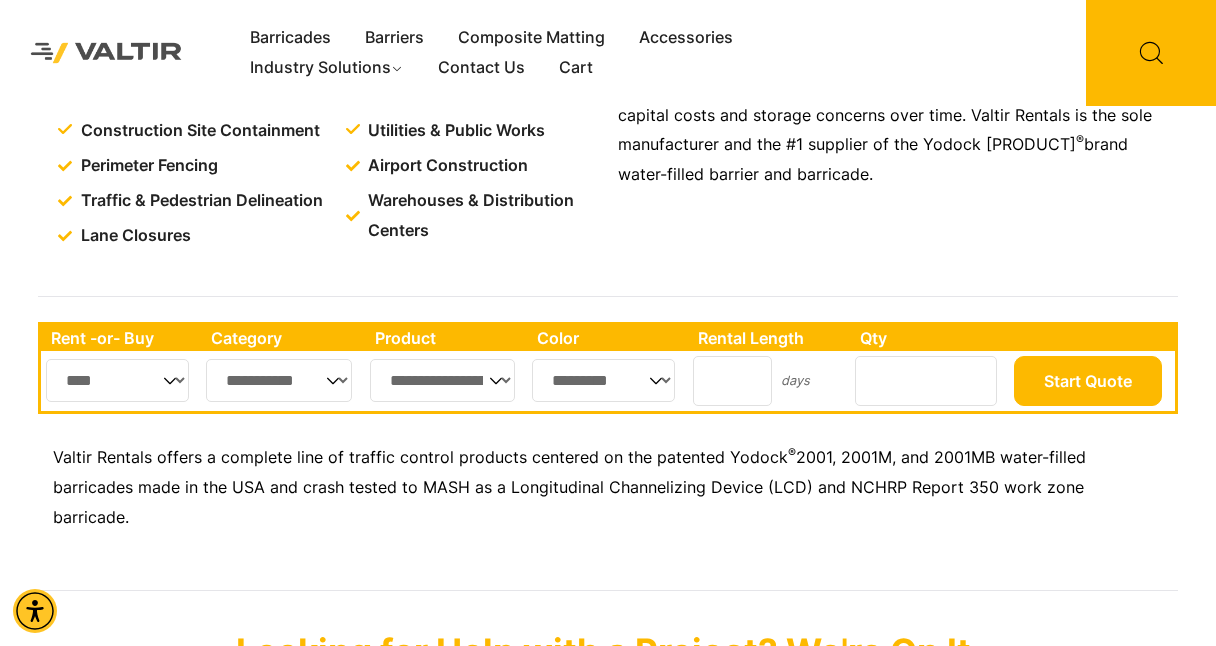click on "*" at bounding box center [732, 381] 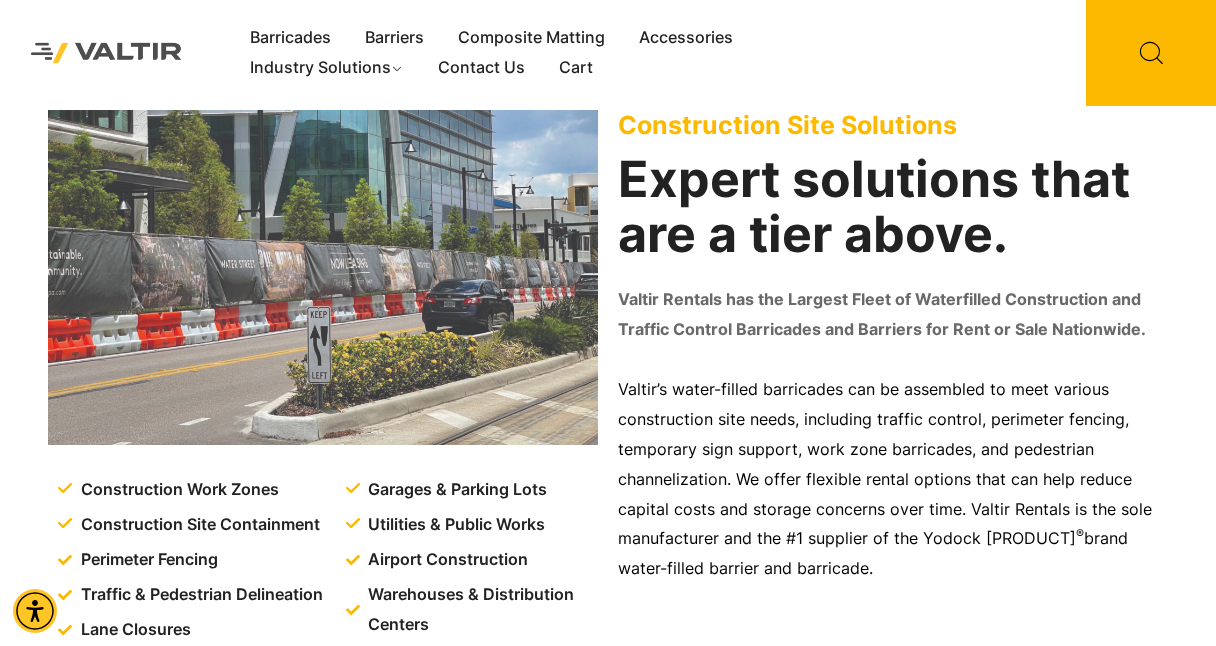 scroll, scrollTop: 0, scrollLeft: 0, axis: both 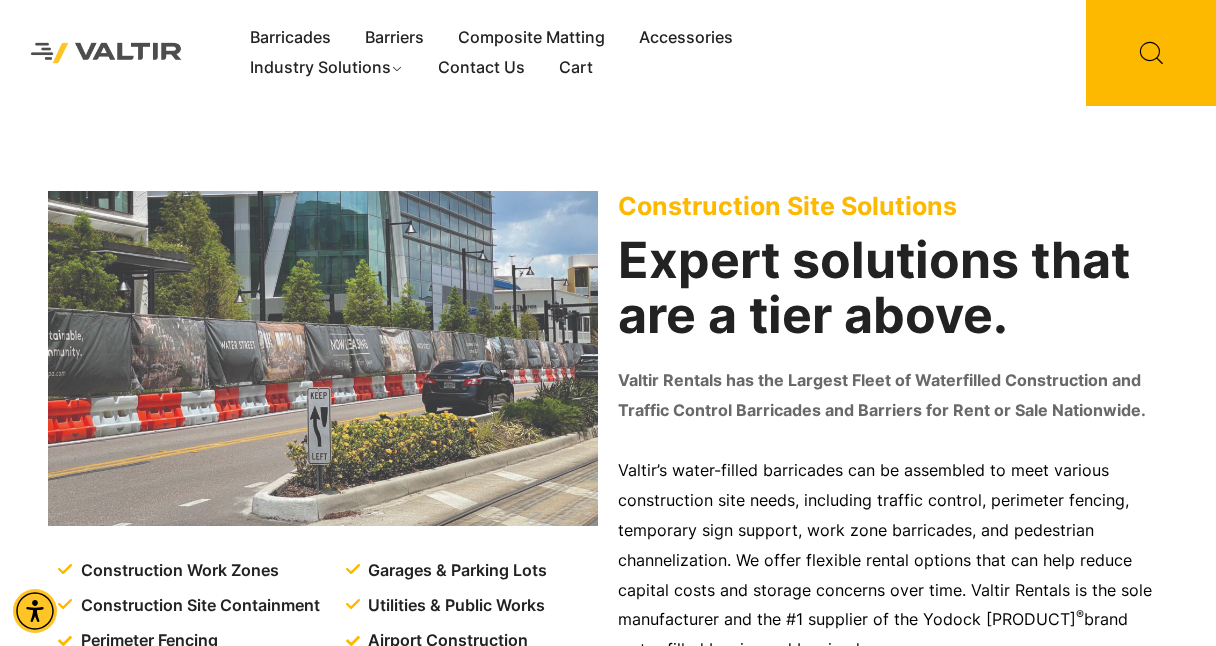 type on "*" 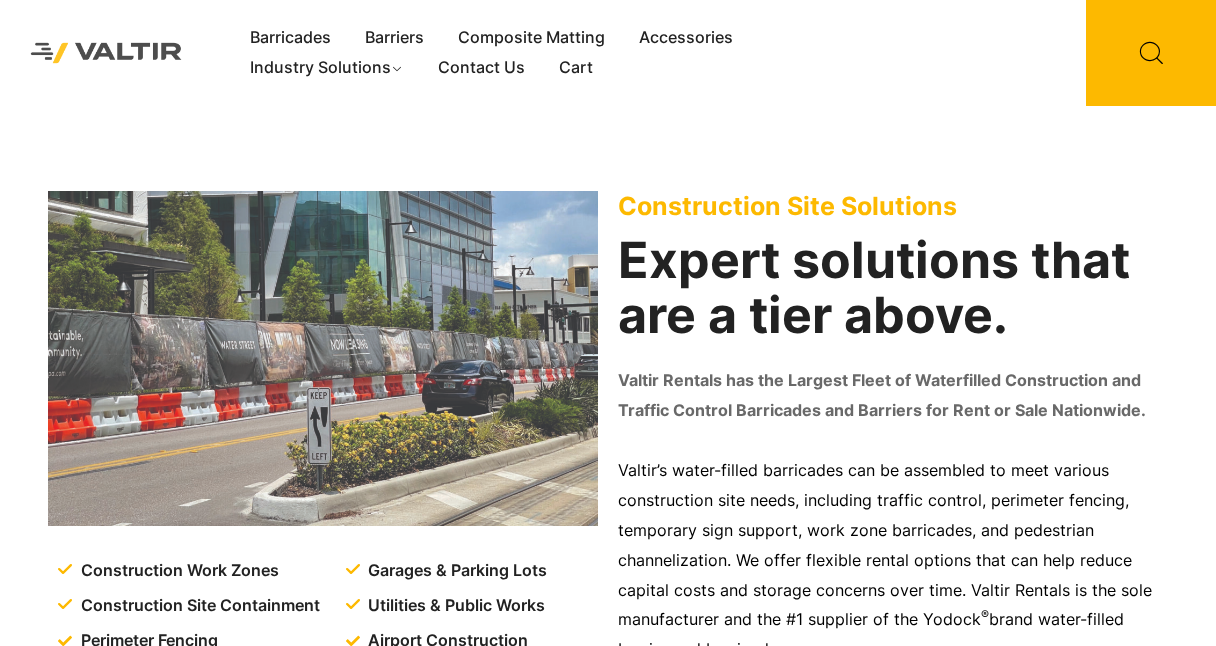 scroll, scrollTop: 0, scrollLeft: 0, axis: both 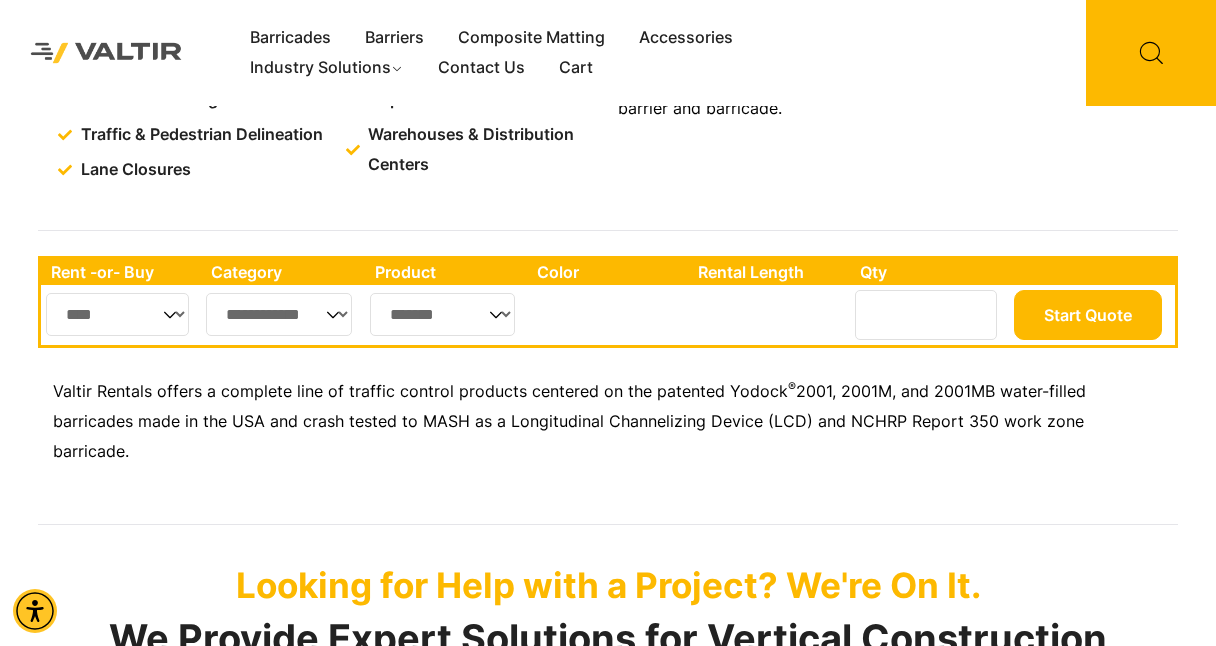 click on "**** ***" at bounding box center (117, 314) 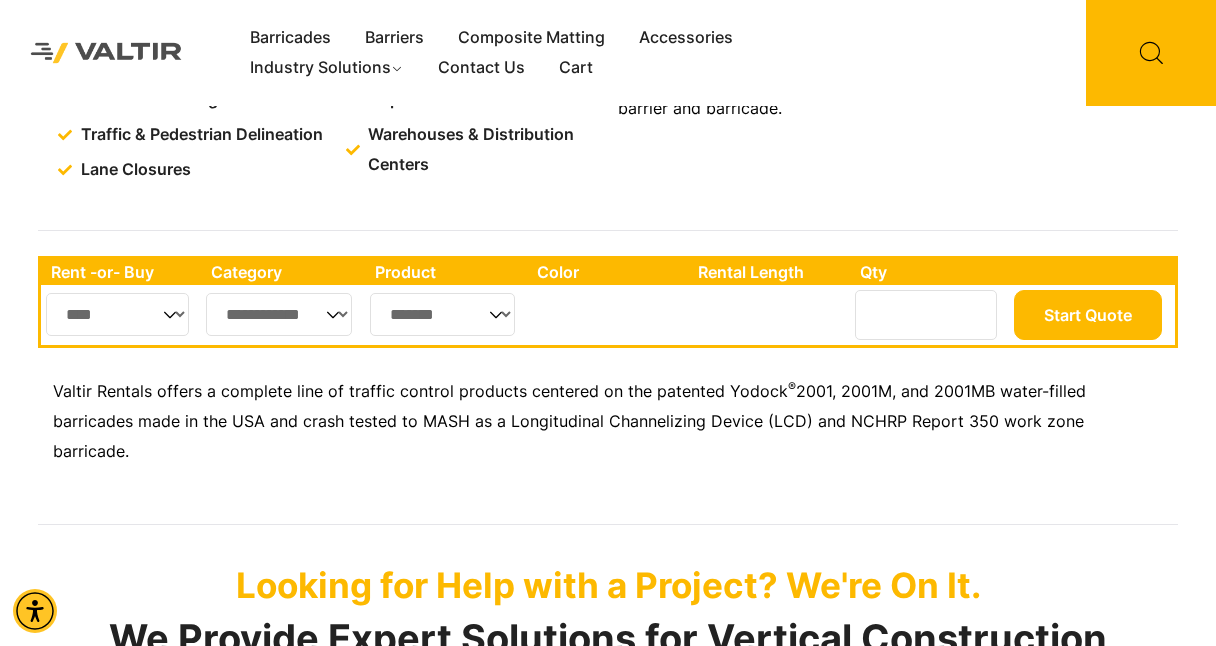 click on "**********" at bounding box center [279, 314] 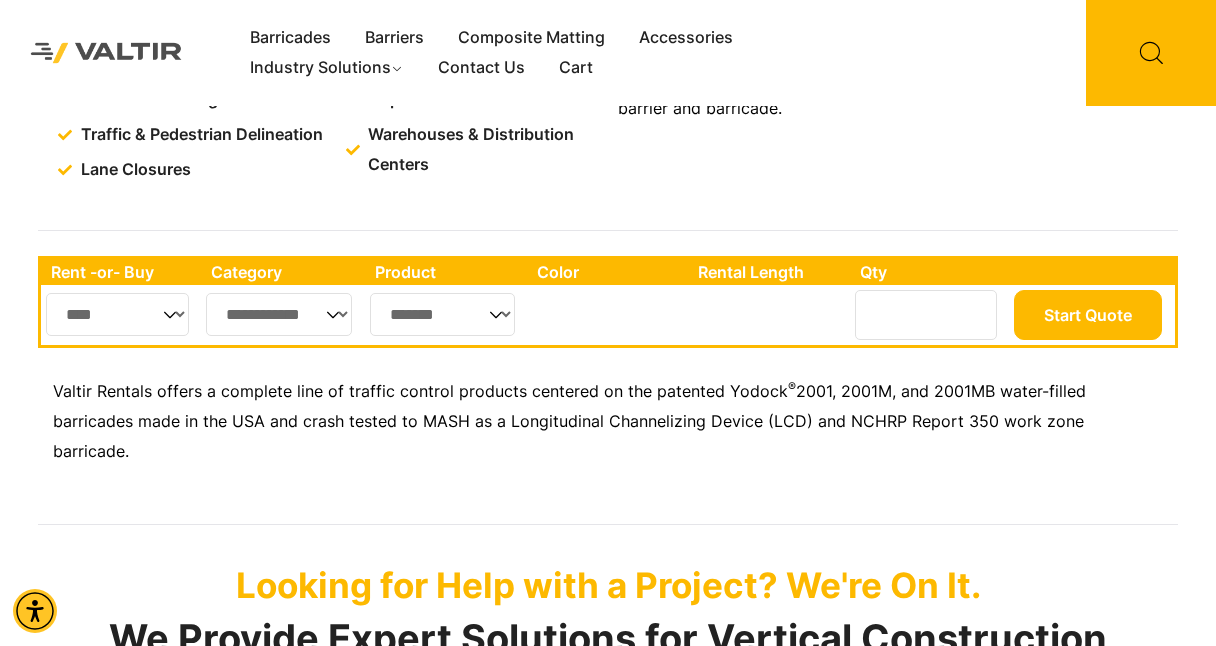 select on "**" 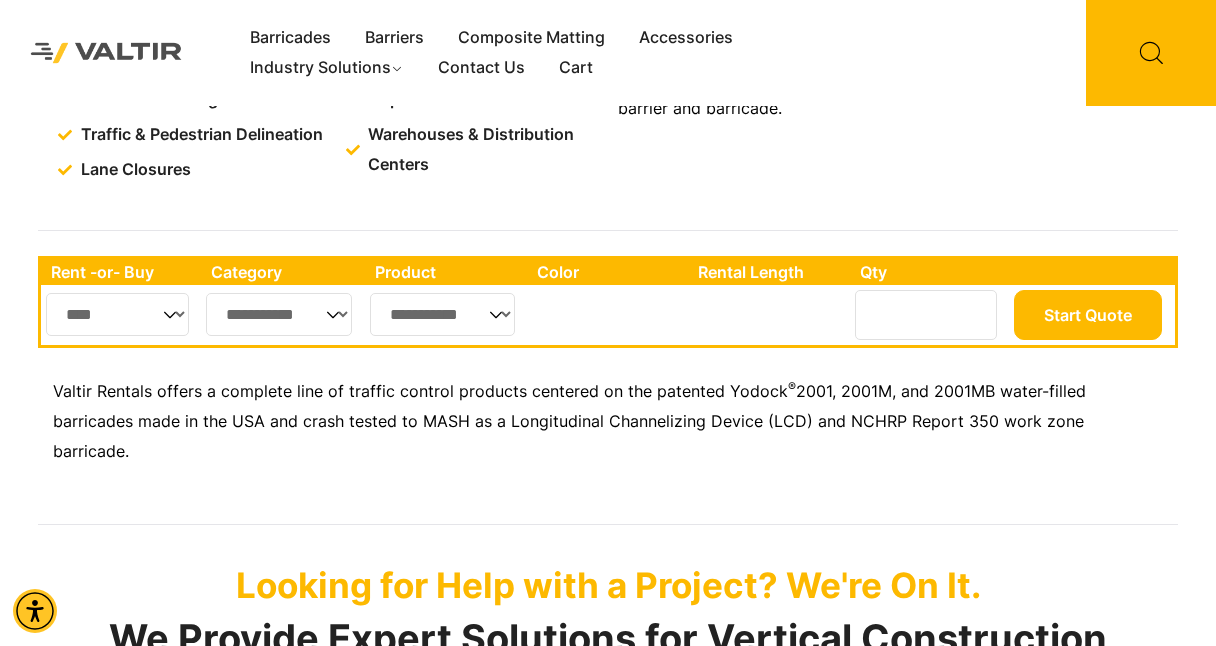click on "**********" at bounding box center (442, 314) 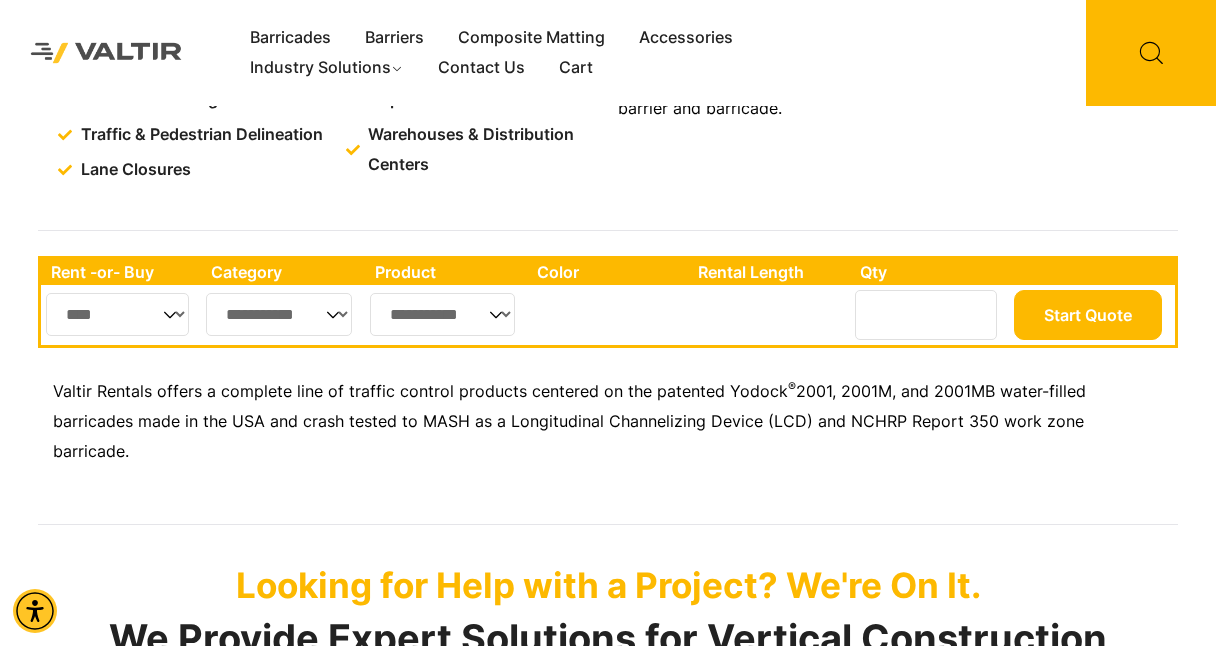 select on "****" 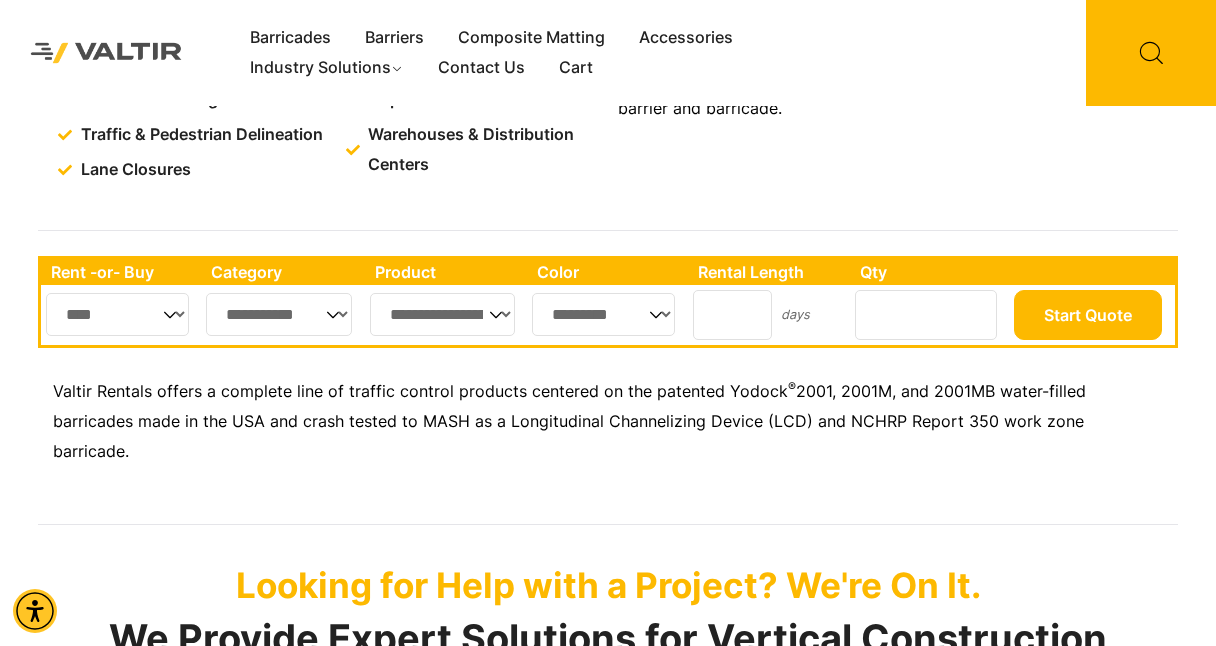 click on "********* *****" at bounding box center [603, 314] 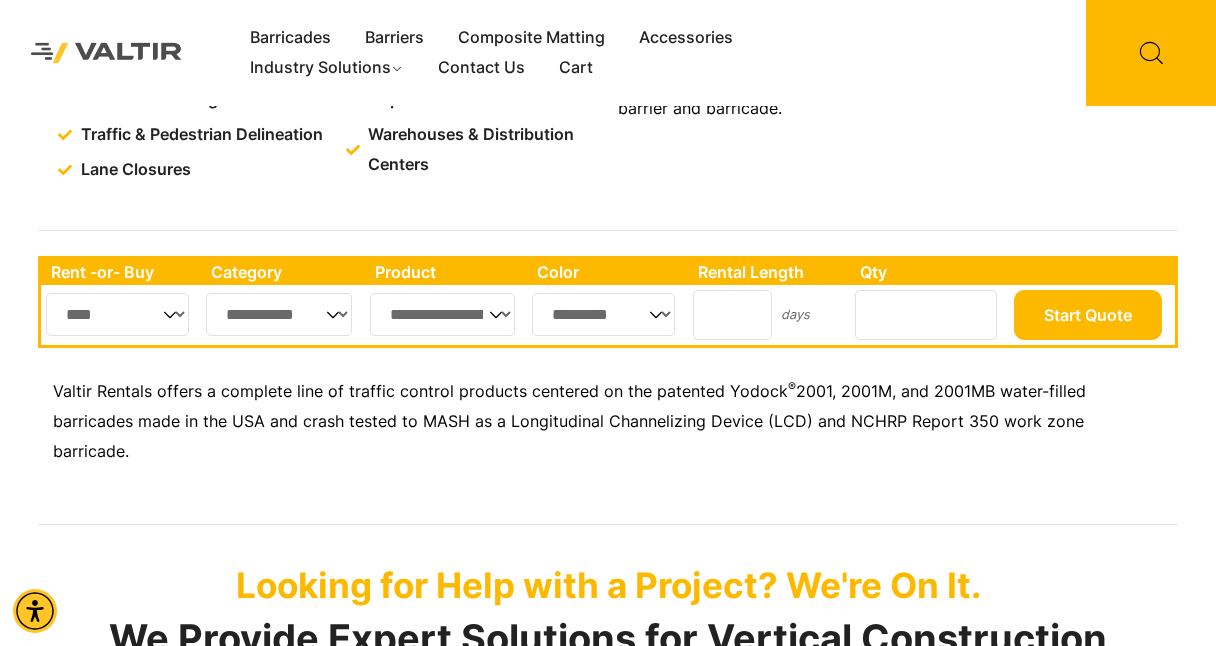 select on "****" 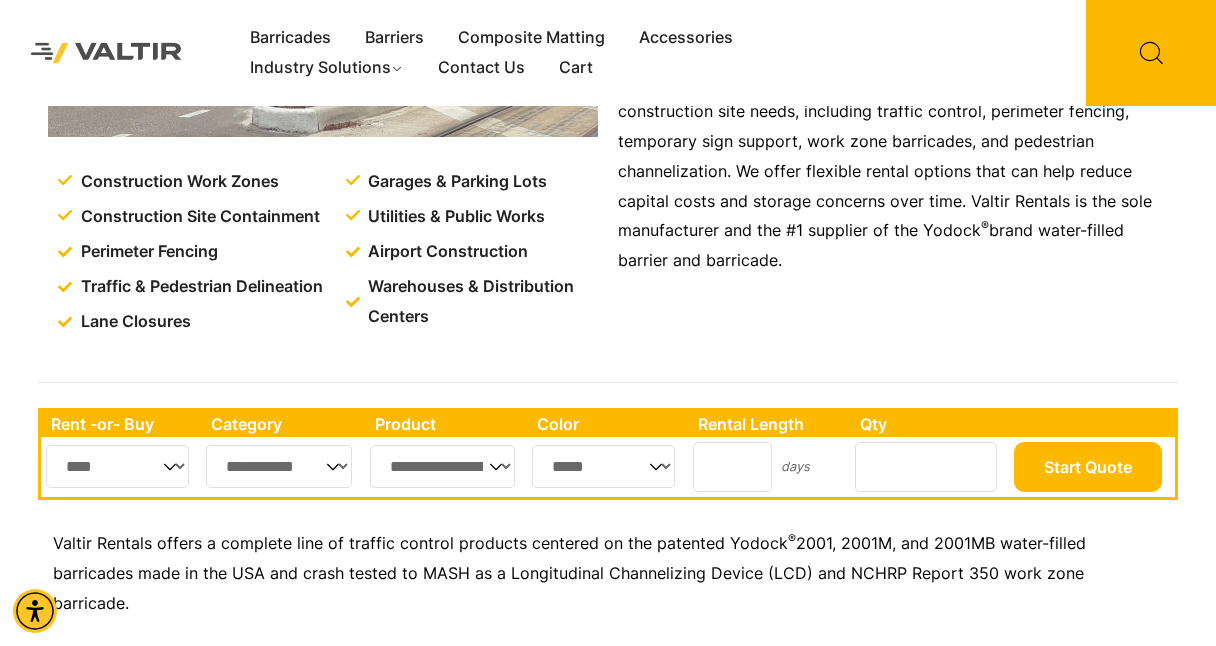 scroll, scrollTop: 406, scrollLeft: 0, axis: vertical 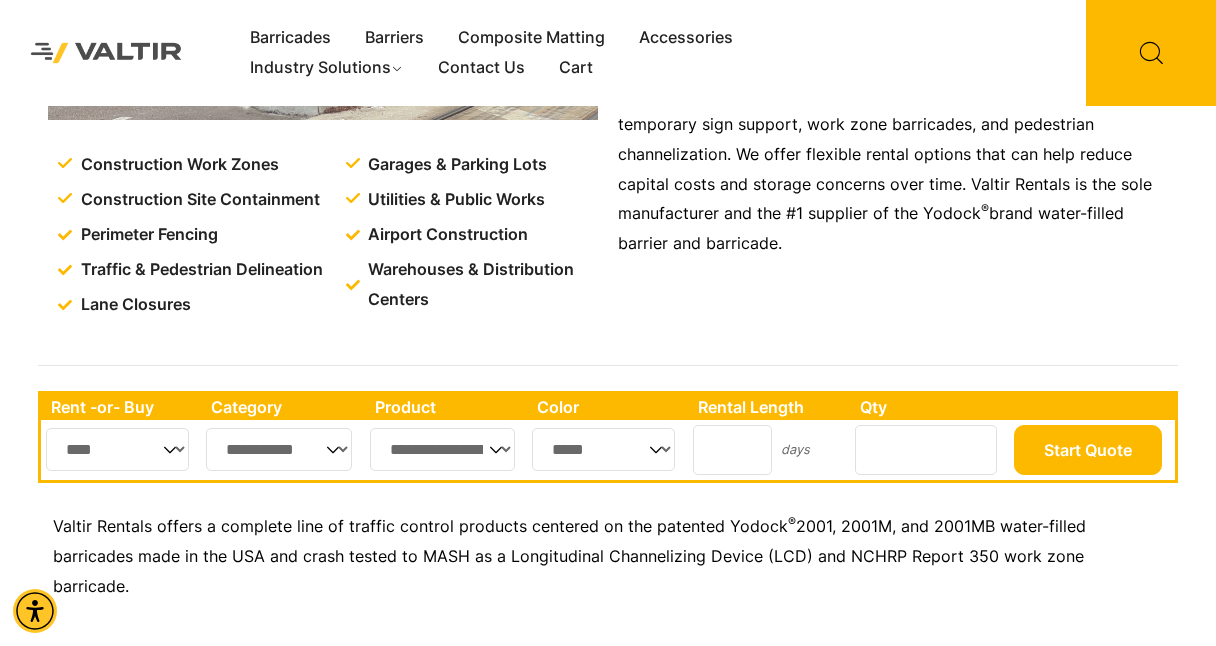 click on "*" at bounding box center (926, 450) 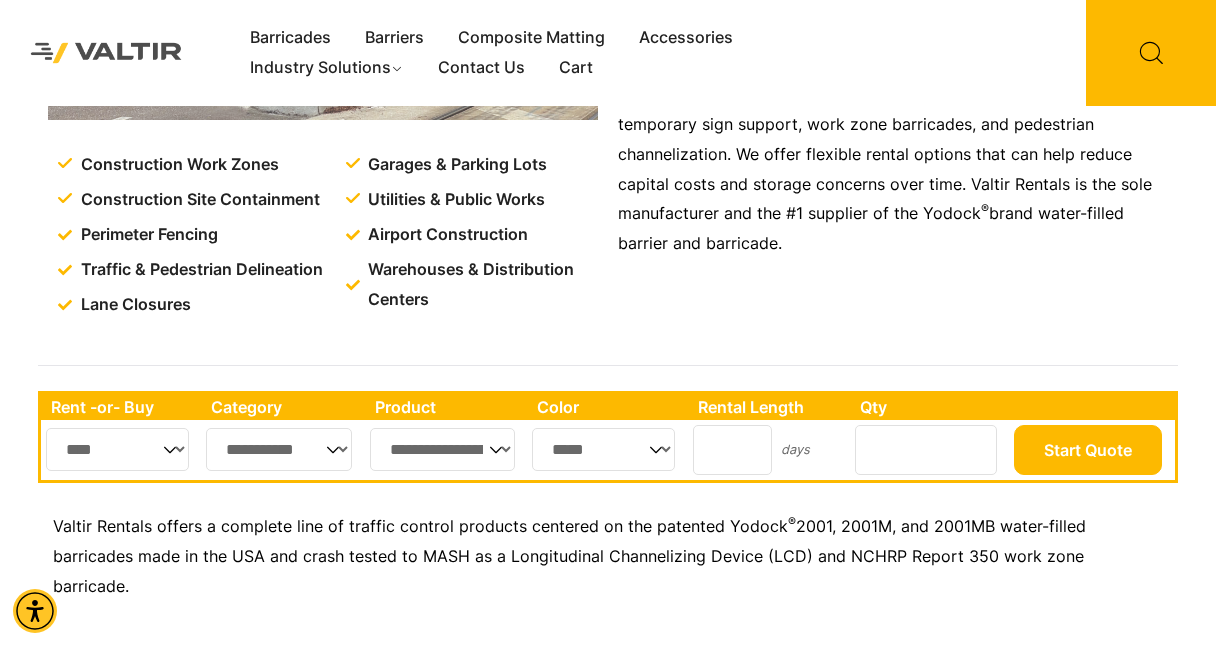 type on "**" 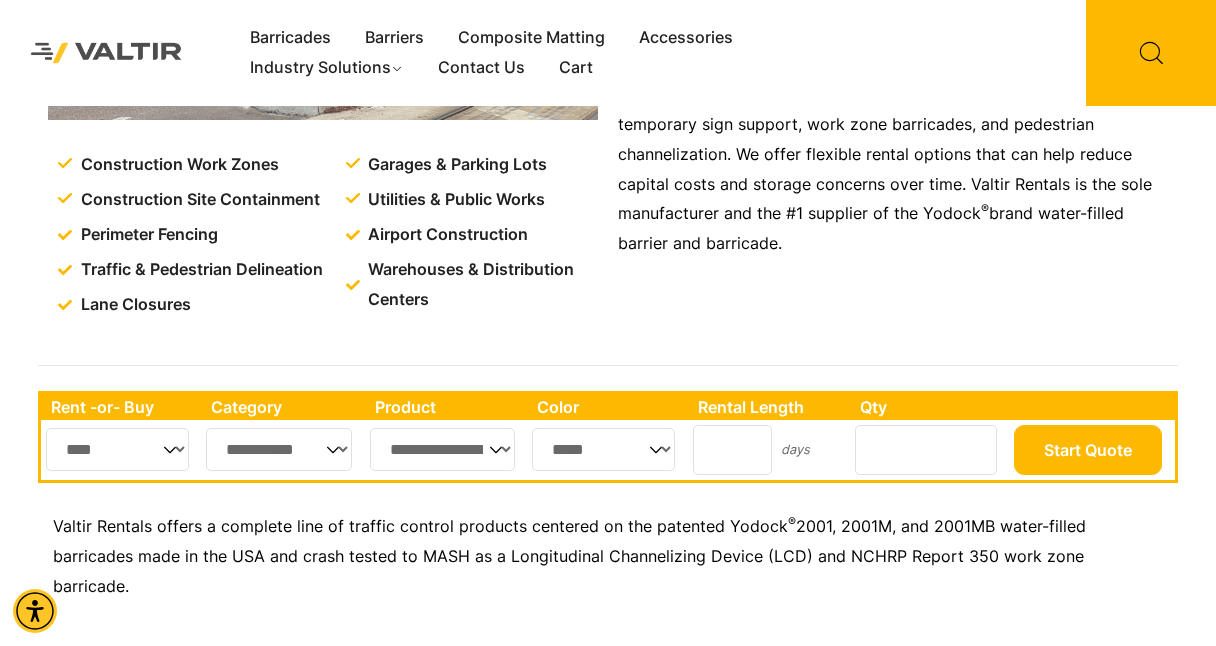 click on "*" at bounding box center (732, 450) 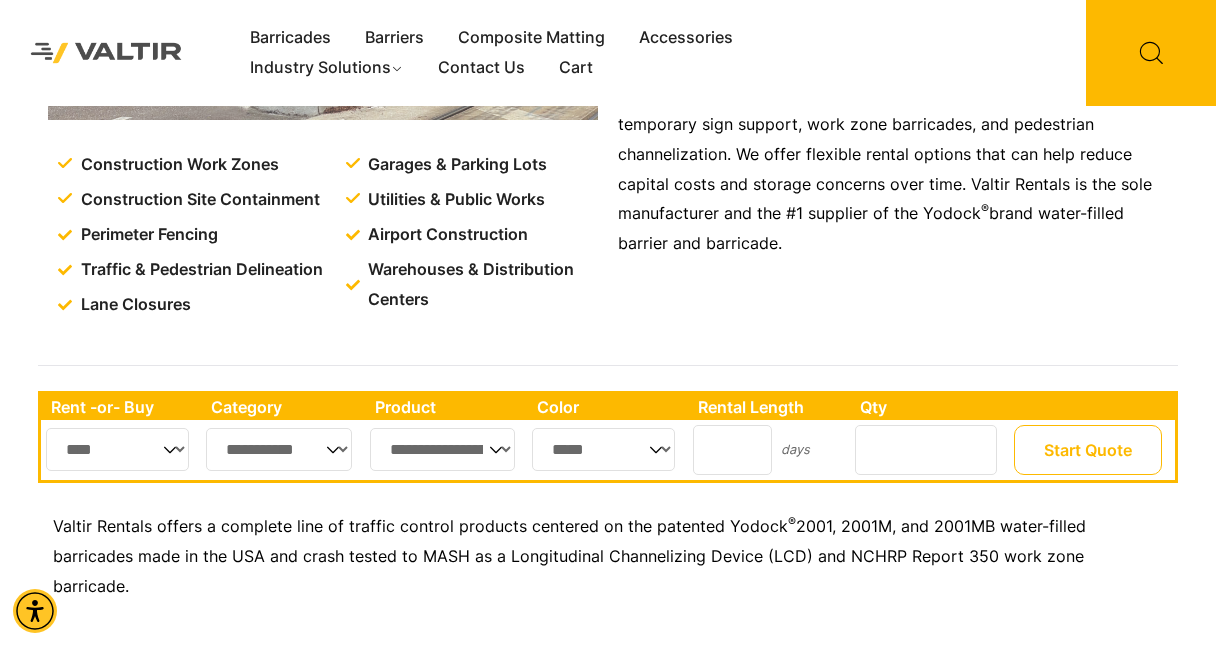 click on "Start Quote" at bounding box center [1088, 450] 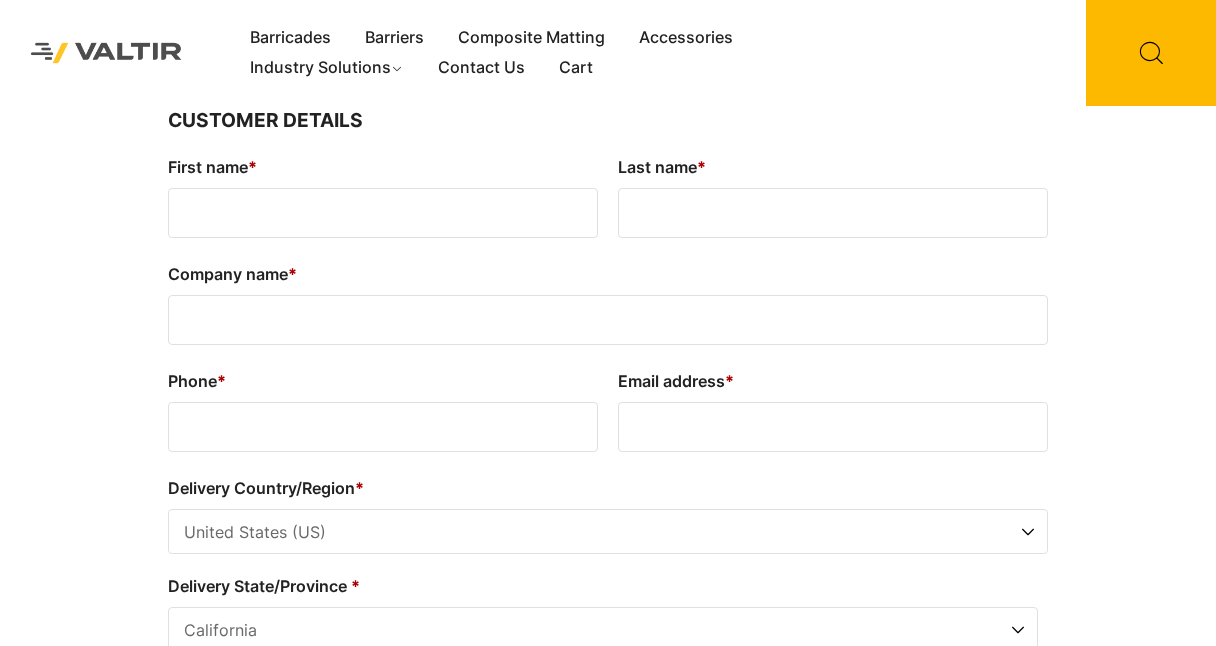 select on "**" 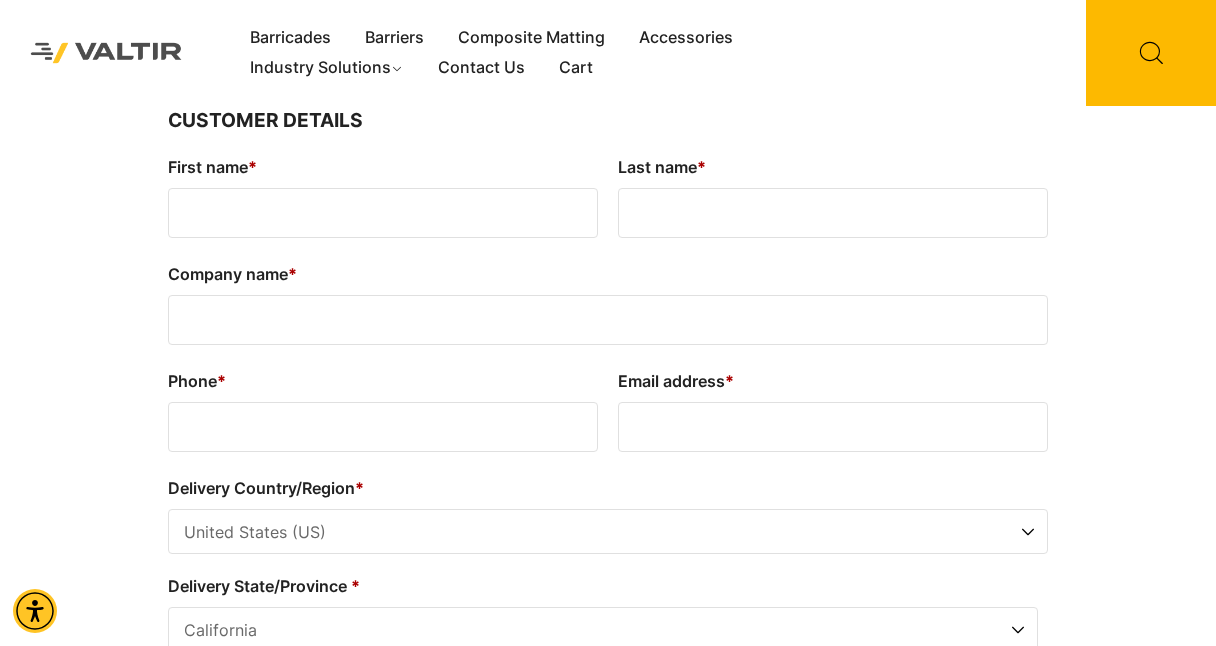 click on "[FIRST] [LAST]" at bounding box center [383, 213] 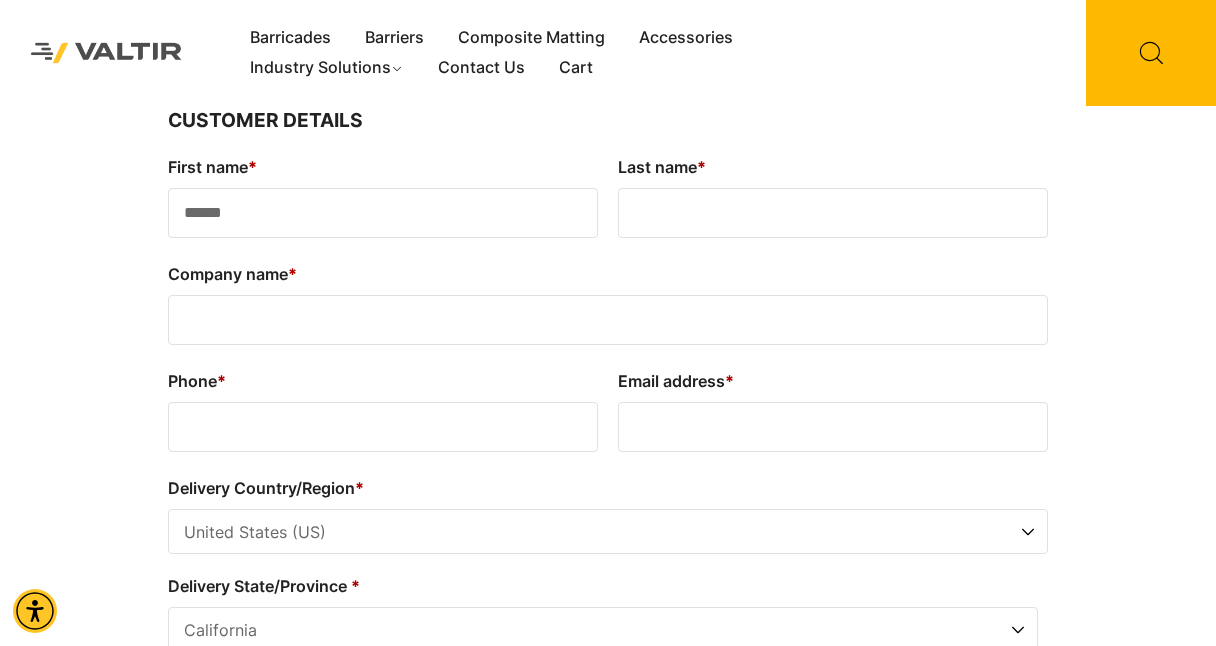 type on "******" 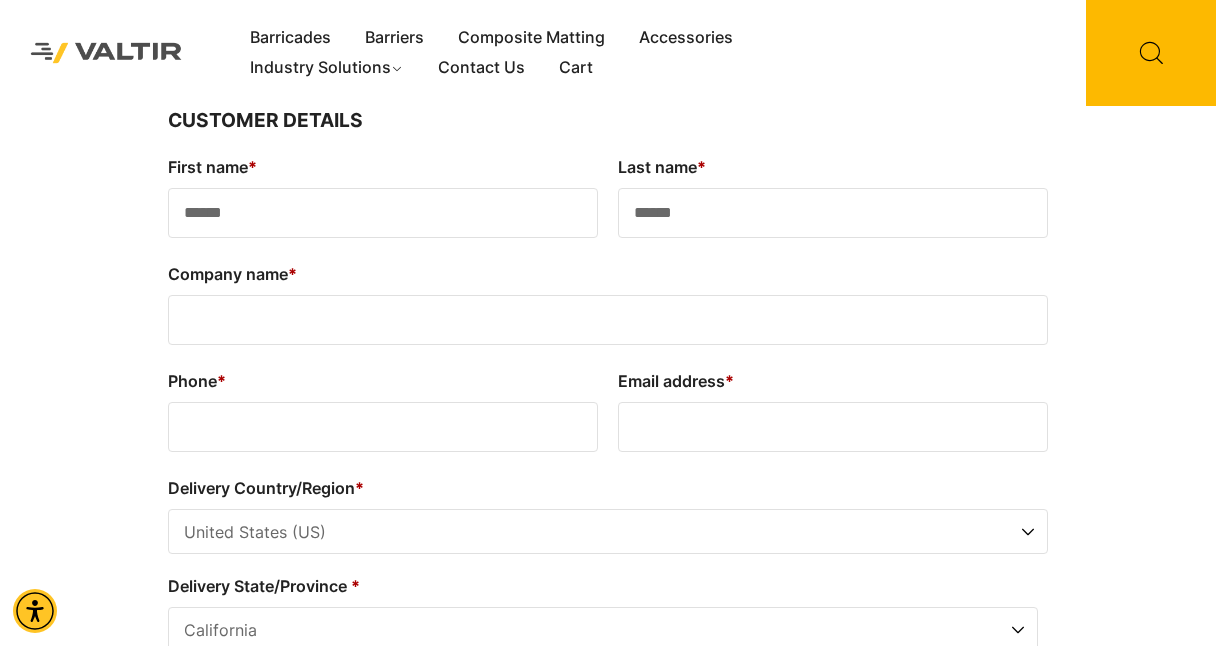select on "**" 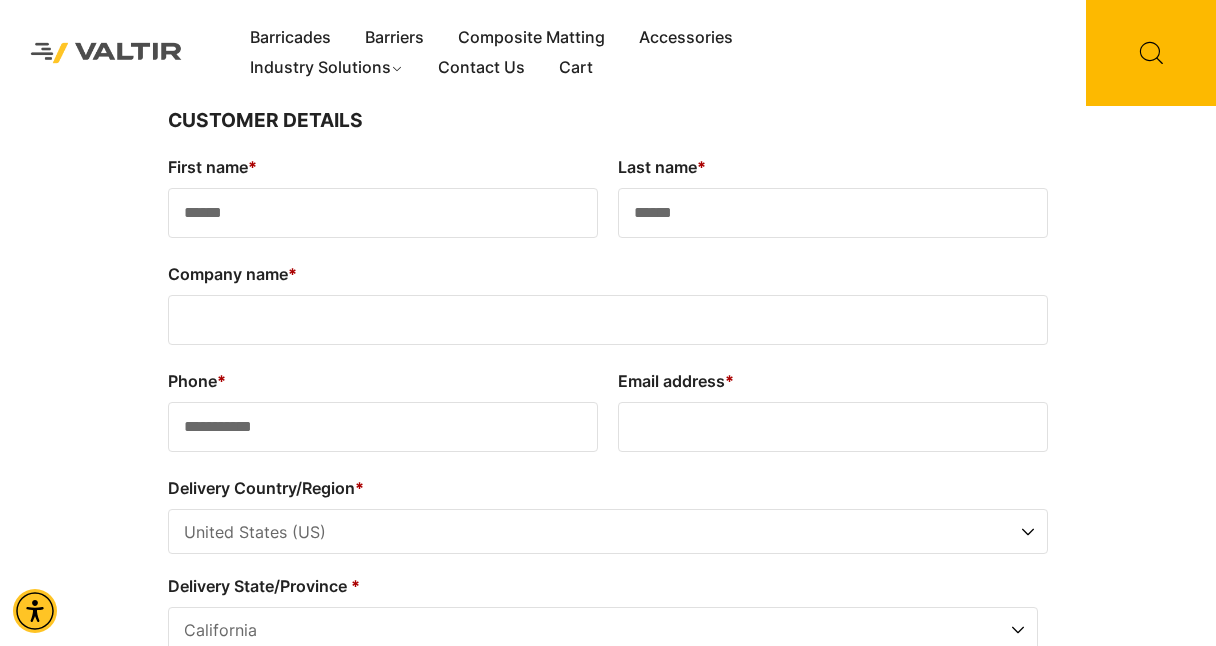 type on "**********" 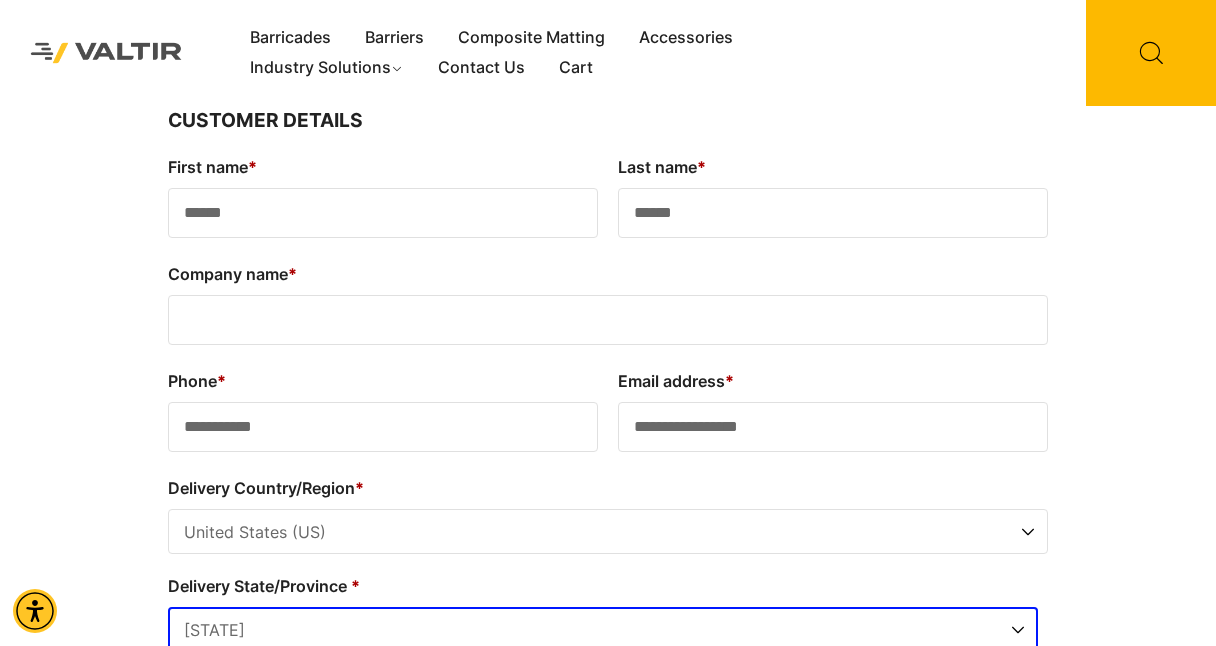 scroll, scrollTop: 5, scrollLeft: 0, axis: vertical 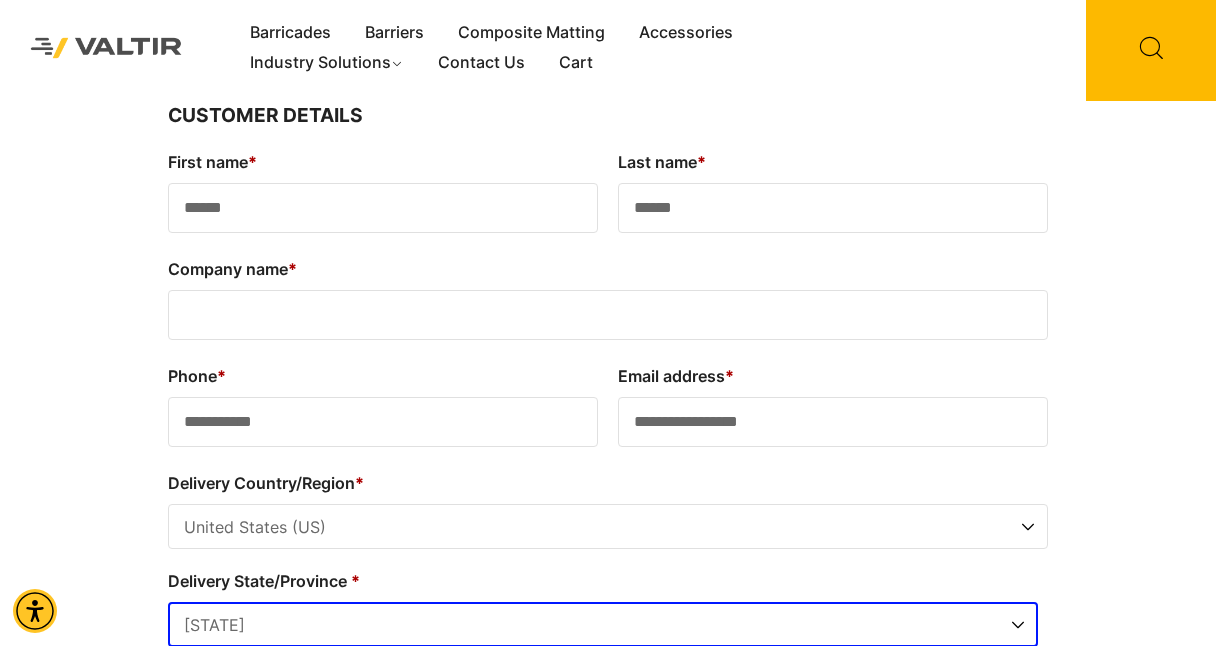 click on "[COMPANY] [NAME]" at bounding box center (608, 315) 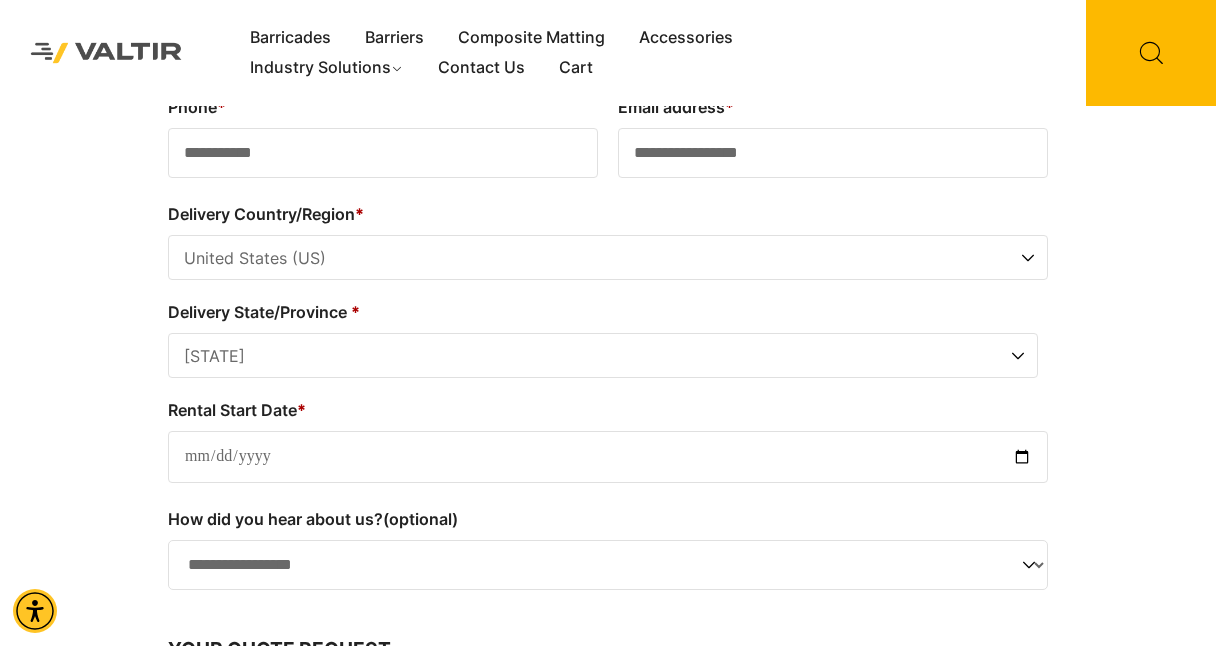 scroll, scrollTop: 278, scrollLeft: 0, axis: vertical 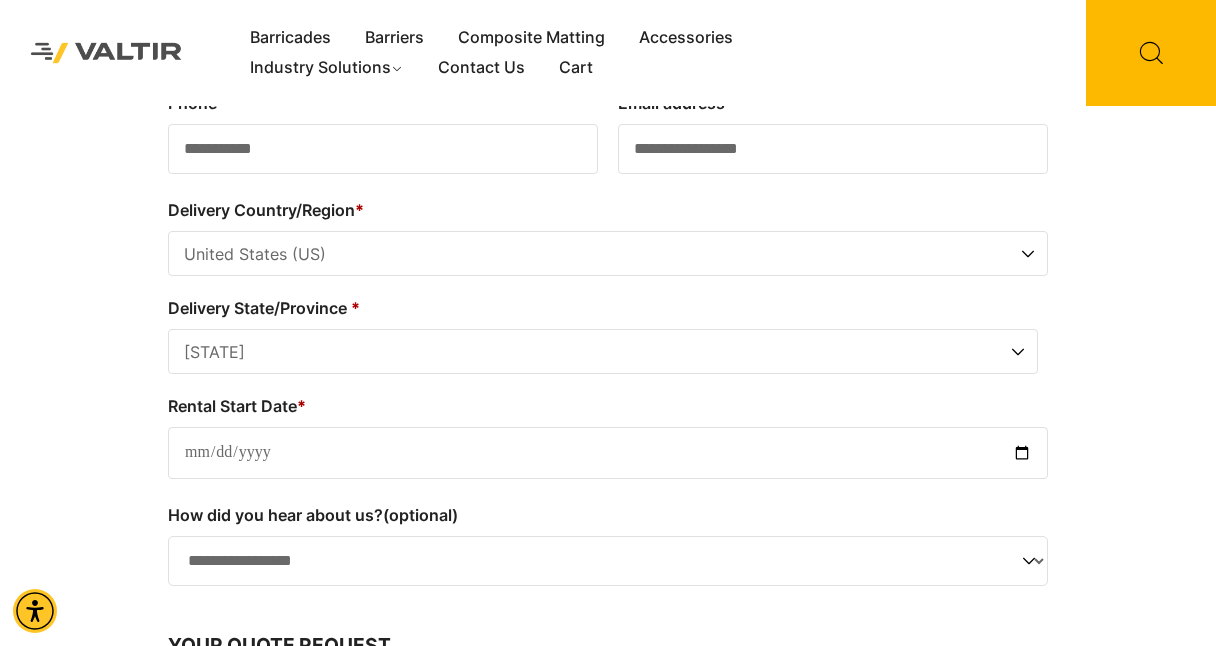 type on "**********" 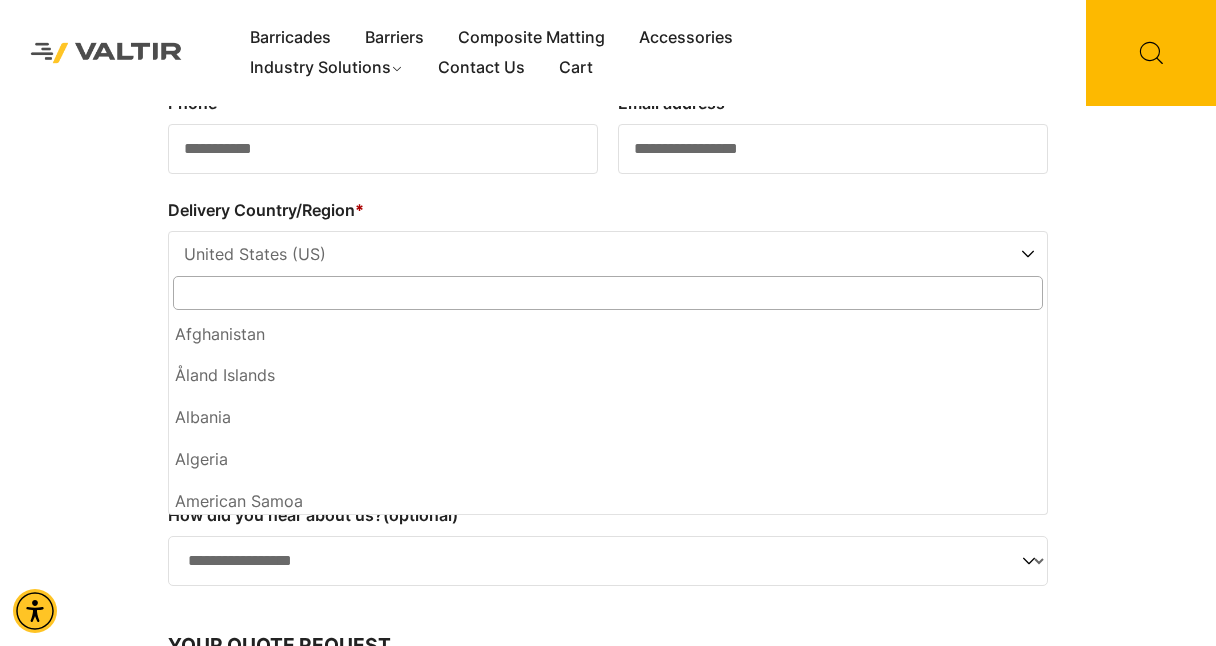 scroll, scrollTop: 9726, scrollLeft: 0, axis: vertical 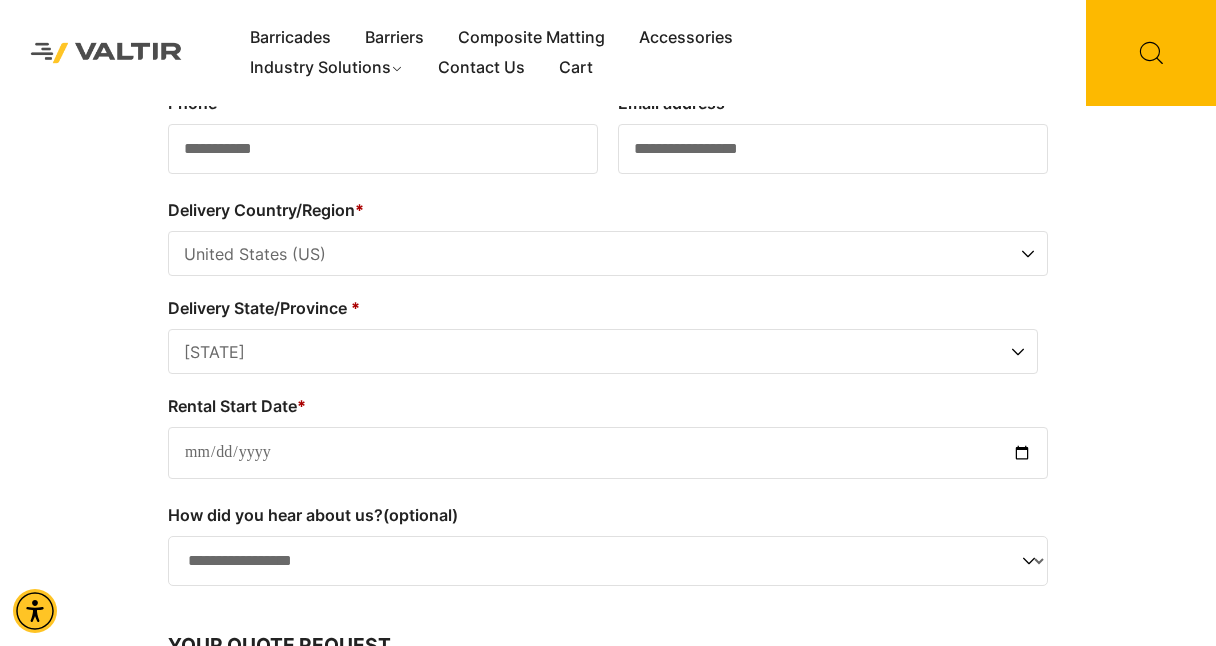 click on "[STATE]" at bounding box center (603, 352) 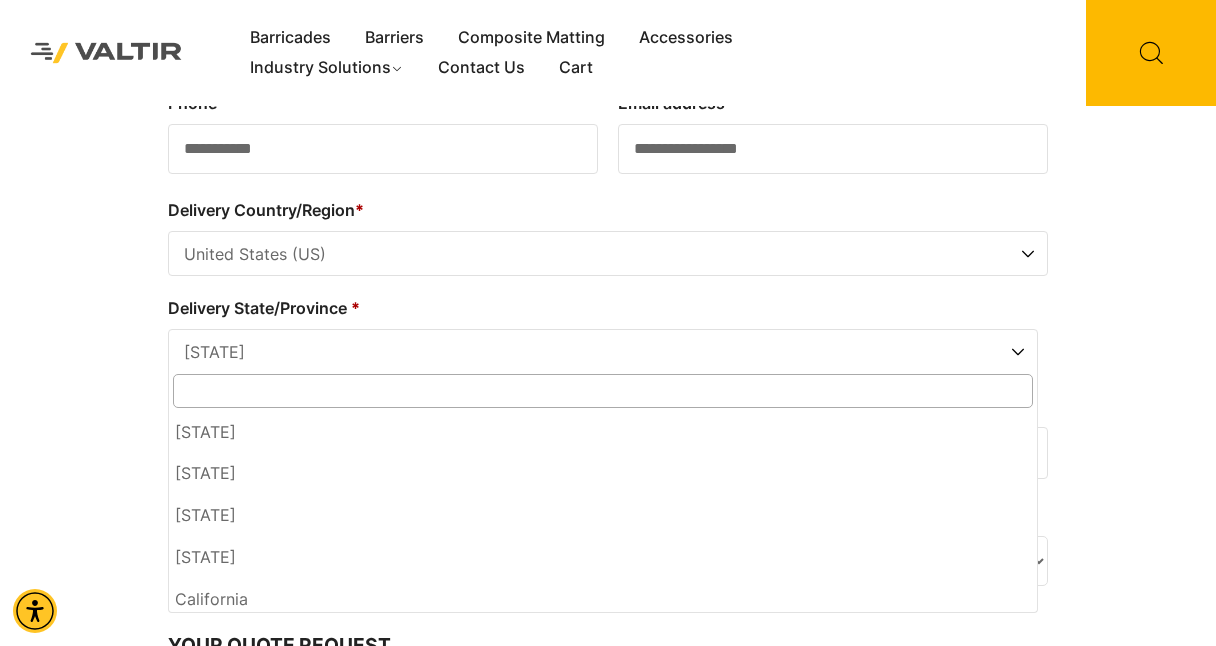 scroll, scrollTop: 1257, scrollLeft: 0, axis: vertical 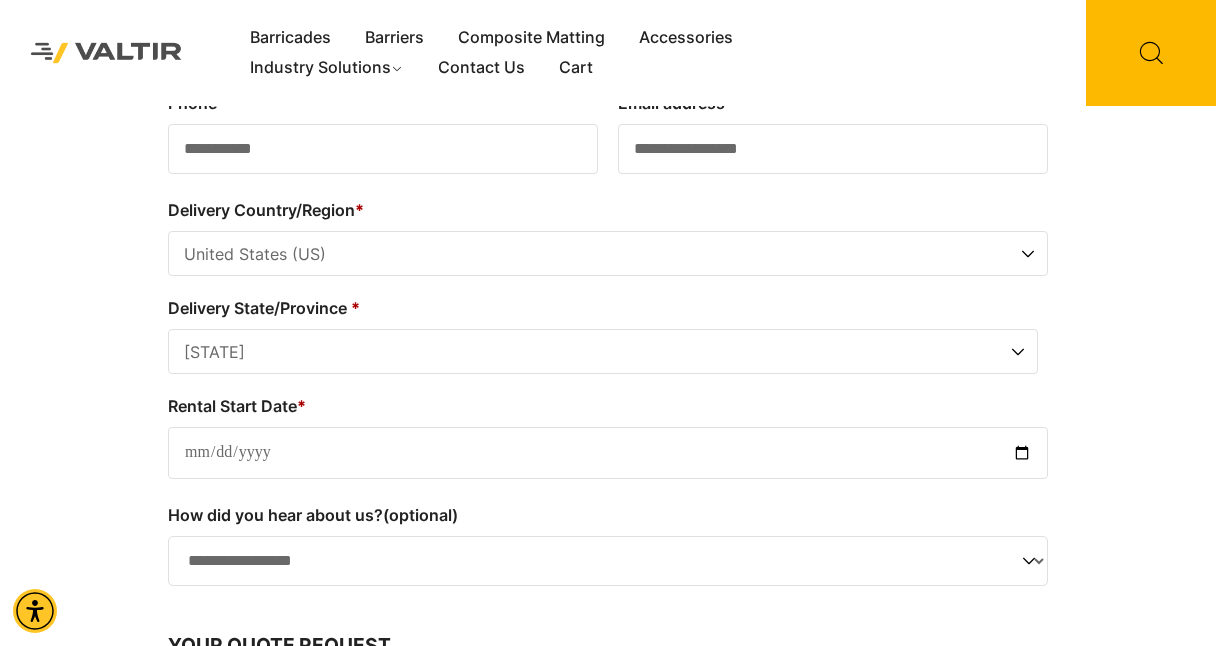 click on "Barricades
Barriers
Composite Matting
Accessories
Industry Solutions
Construction Site Solutions
Traffic & Pedestrian
Events & Crowd Control
Ground Protection
Airports
Contact Us
Cart
Get a quote
Menu
Barricades Barriers Composite Matting Accessories Industry Solutions
Construction Site Solutions 	 Traffic & Pedestrian 	 Events & Crowd Control 	 Ground Protection 	 Airports Contact Us Cart
Request Quote" at bounding box center [608, 423] 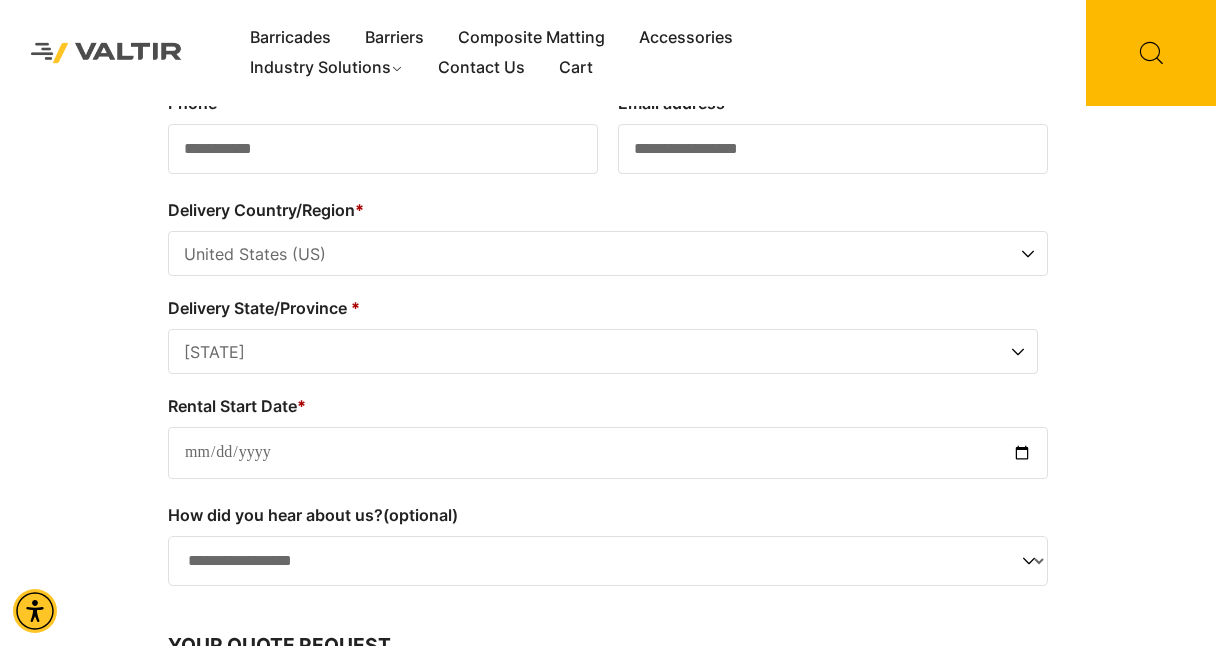 click on "Rental Start Date  *" at bounding box center (608, 453) 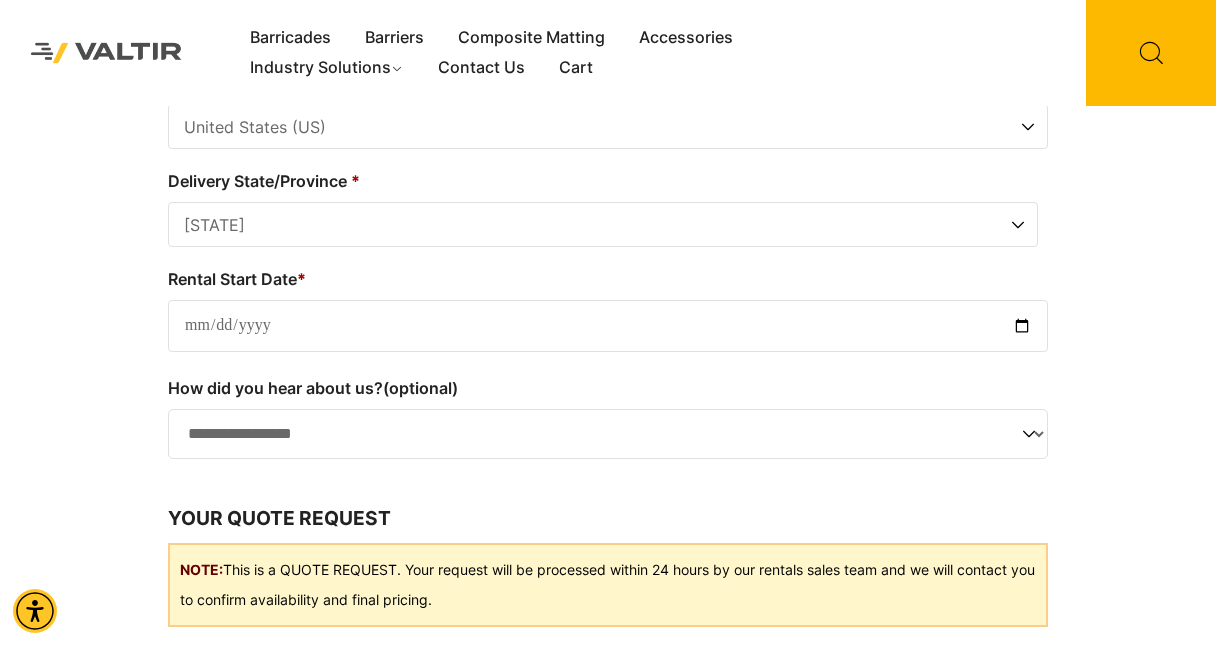 scroll, scrollTop: 407, scrollLeft: 0, axis: vertical 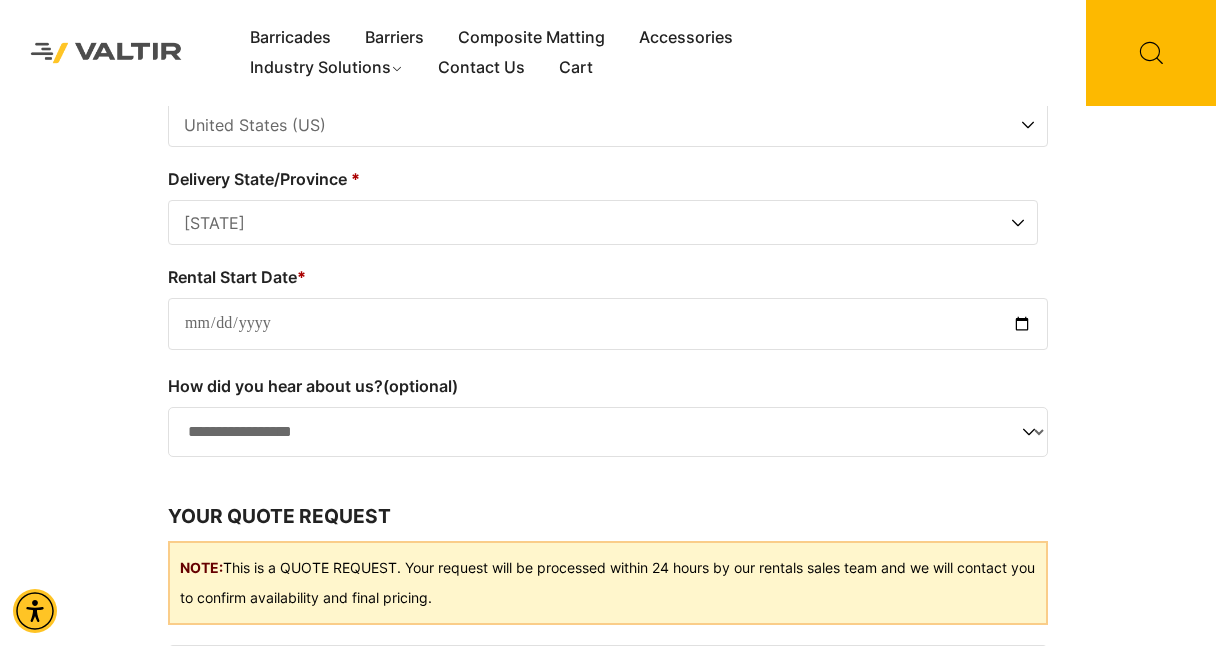 click on "**********" at bounding box center (608, 432) 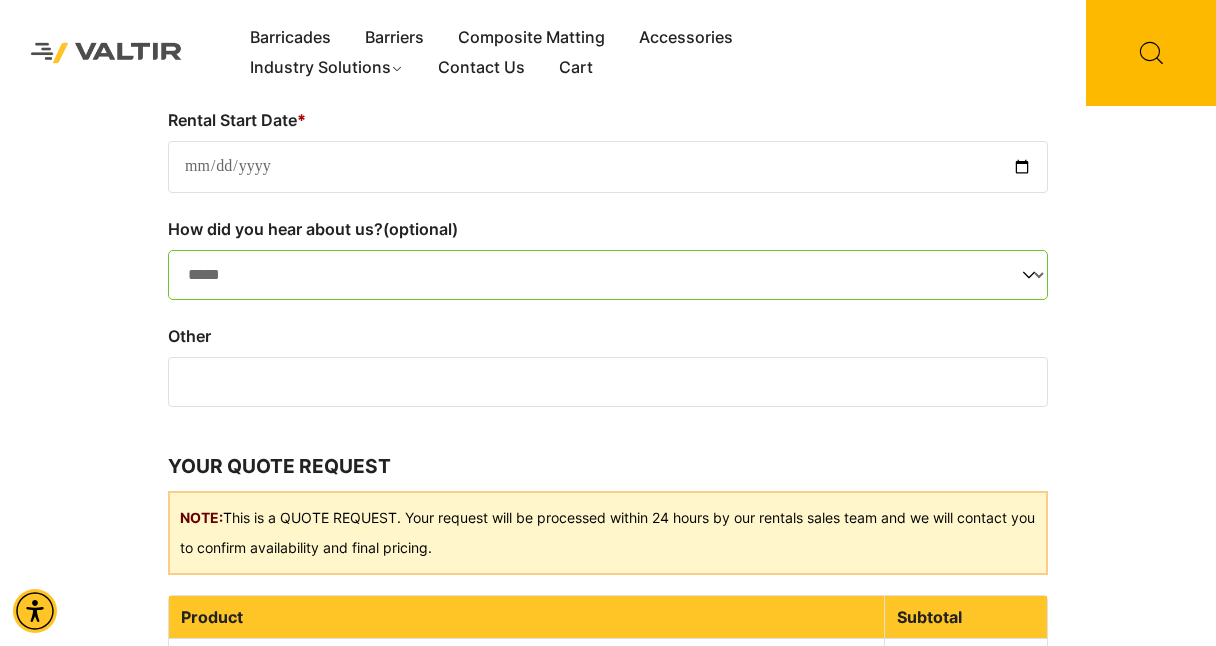 scroll, scrollTop: 562, scrollLeft: 0, axis: vertical 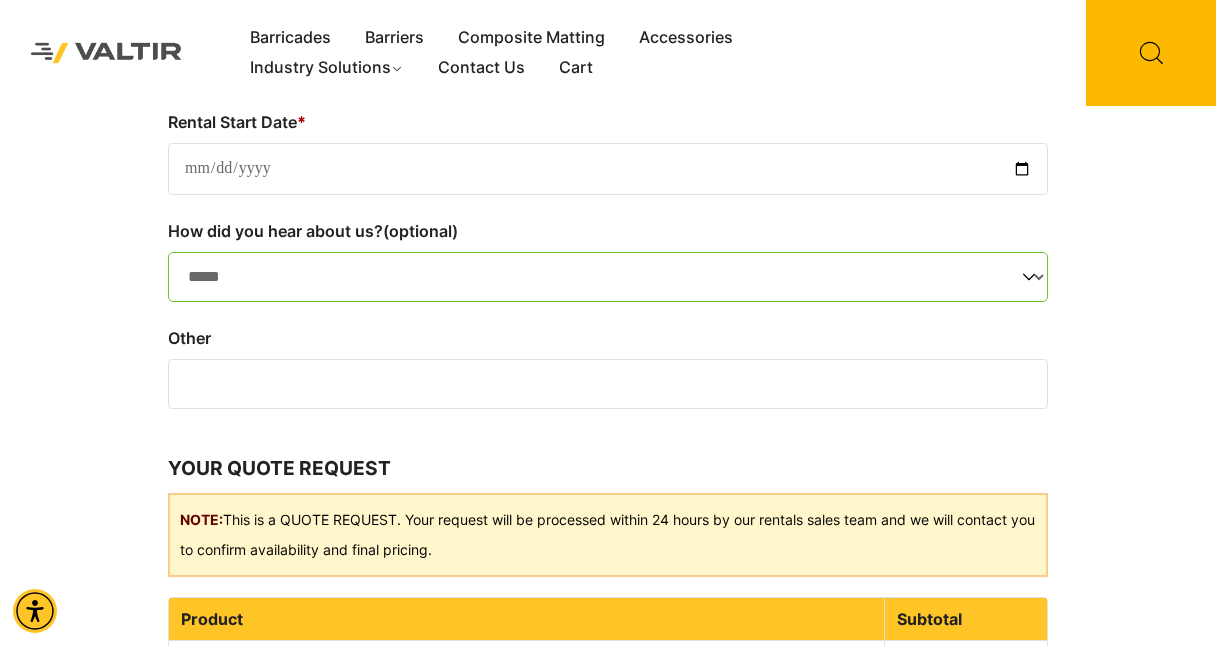 click on "**********" at bounding box center [608, 277] 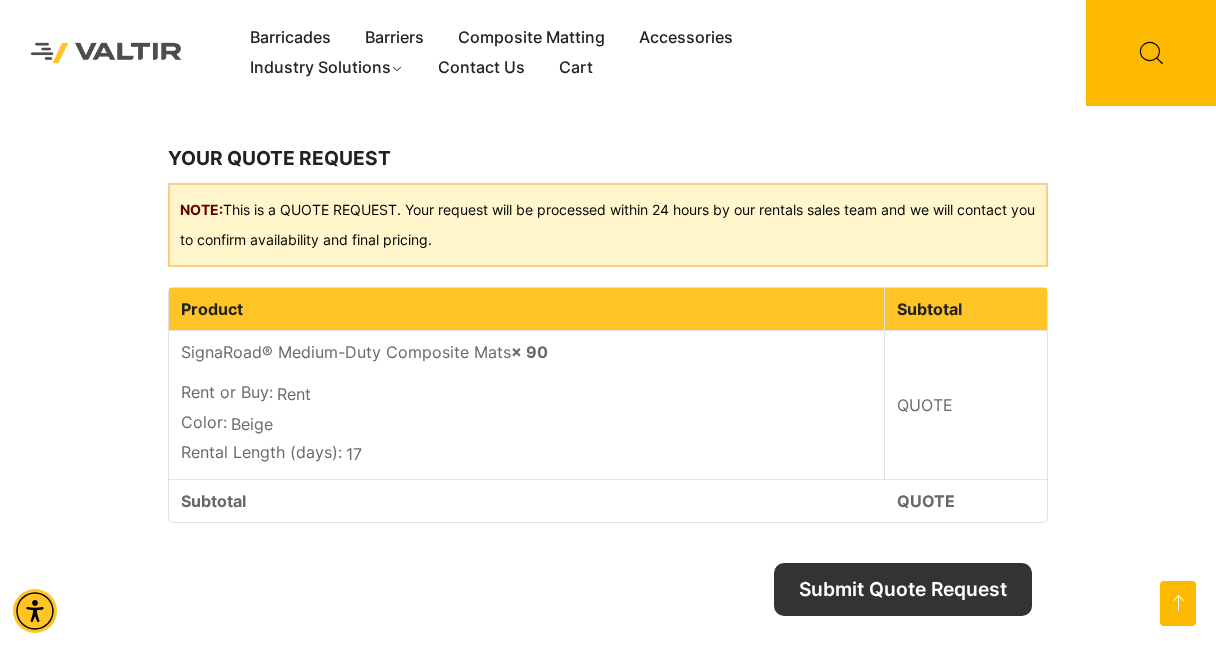 scroll, scrollTop: 950, scrollLeft: 0, axis: vertical 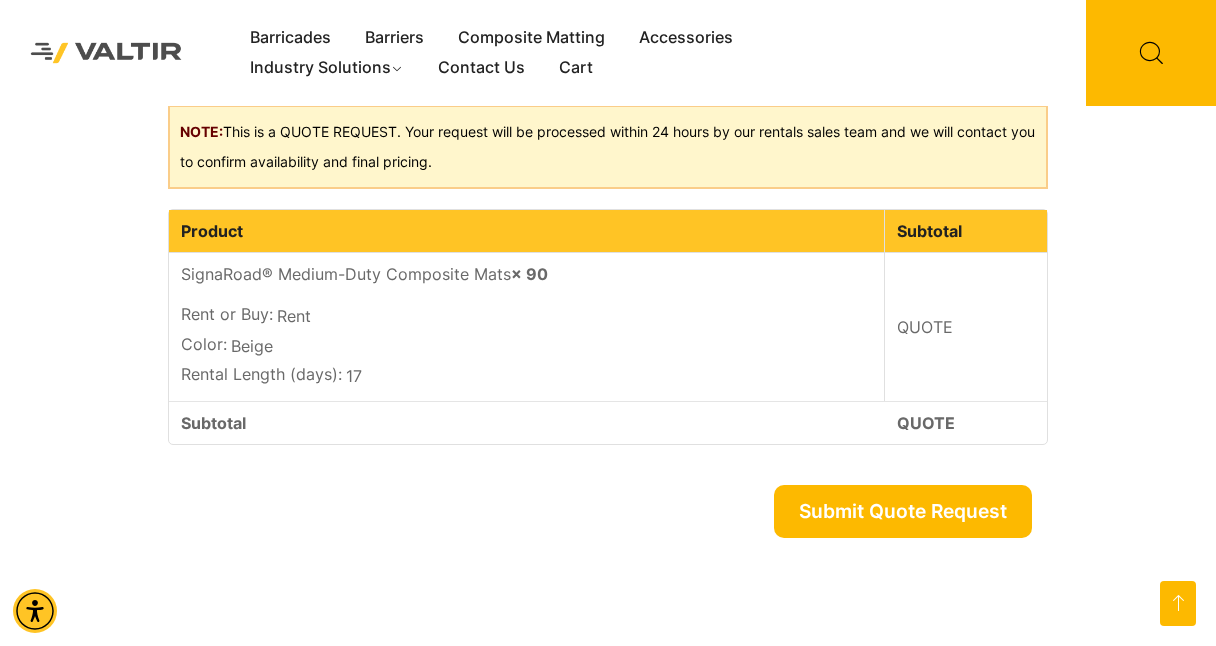 type on "**********" 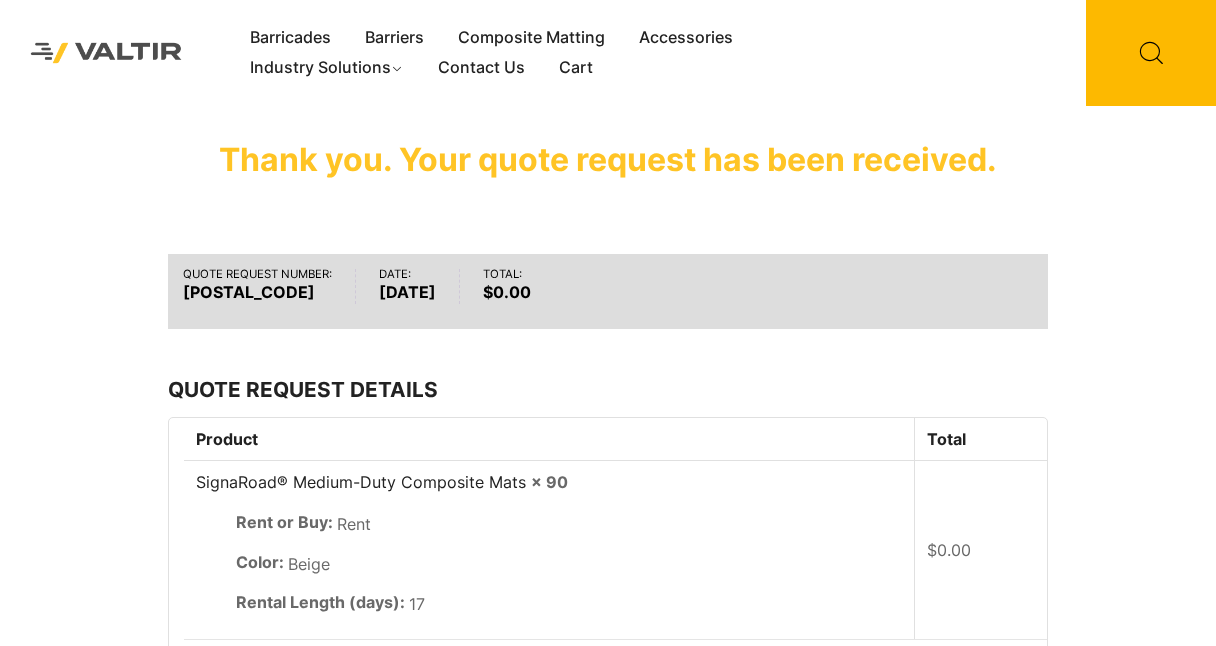 scroll, scrollTop: 0, scrollLeft: 0, axis: both 